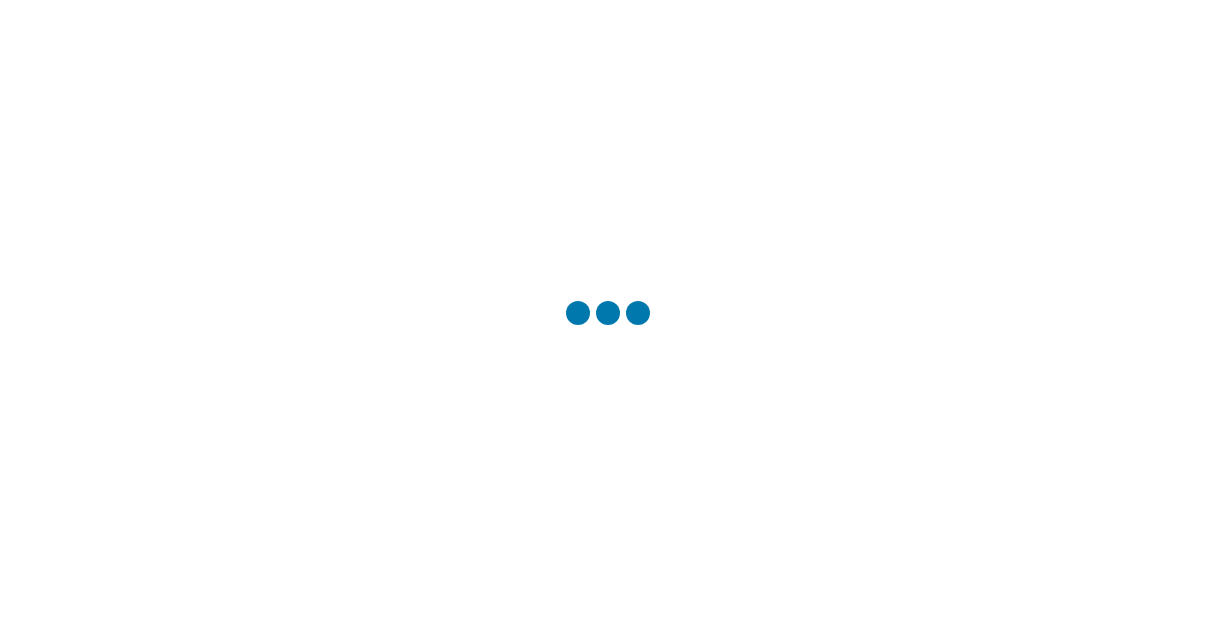 scroll, scrollTop: 0, scrollLeft: 0, axis: both 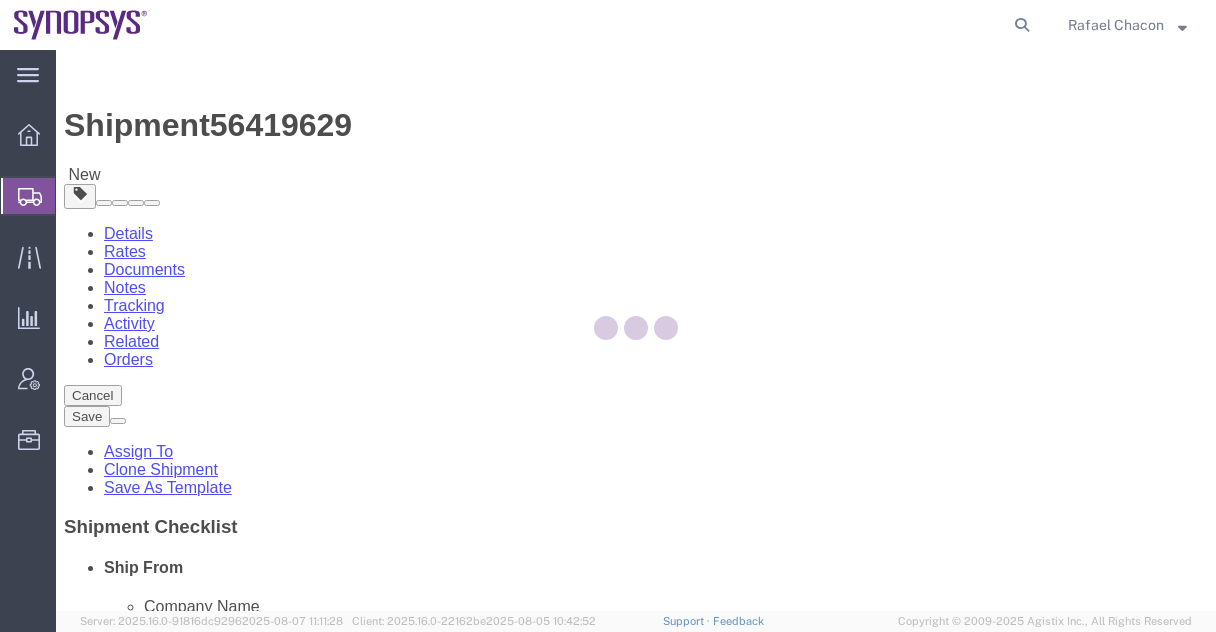 select 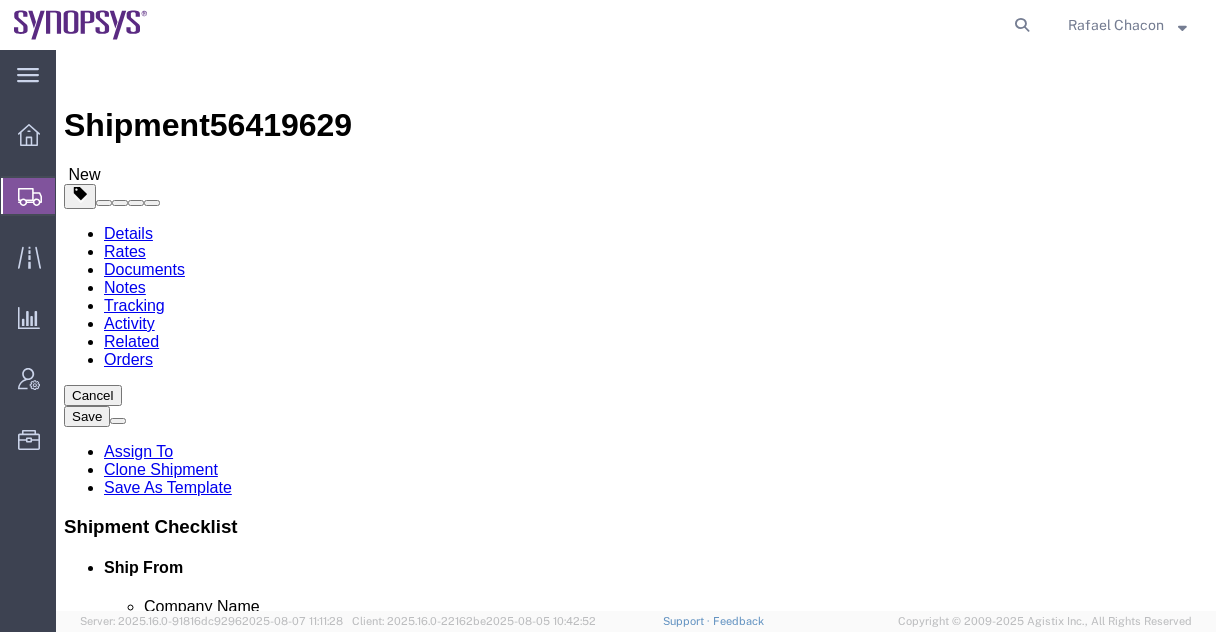 click on "Package Information" 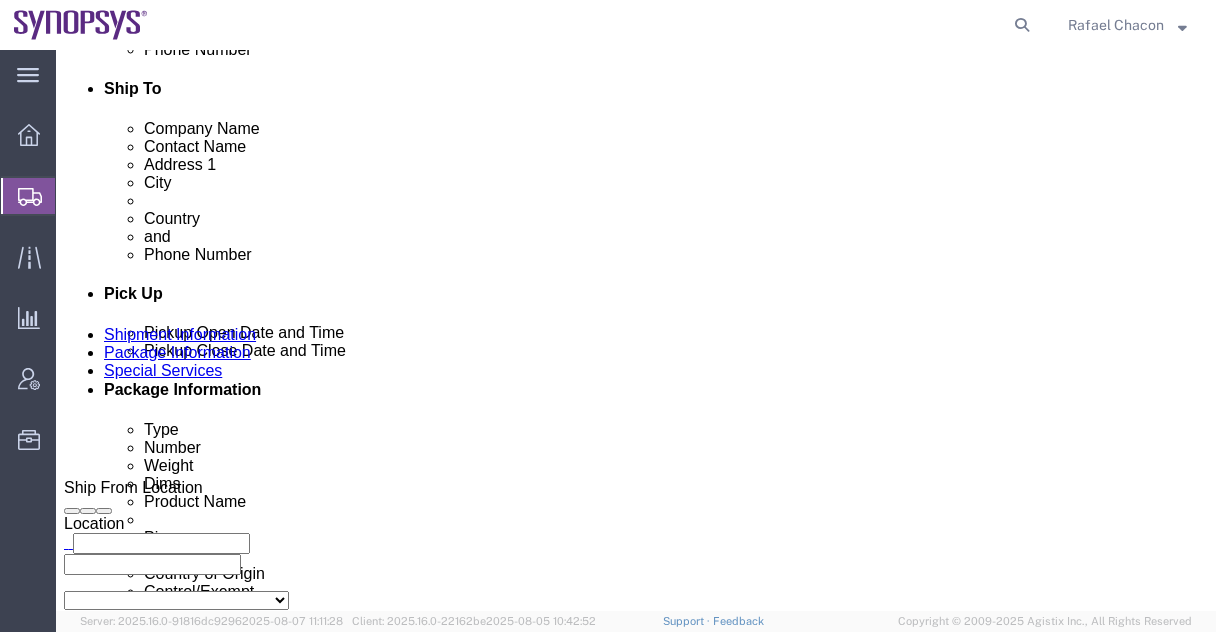 scroll, scrollTop: 684, scrollLeft: 0, axis: vertical 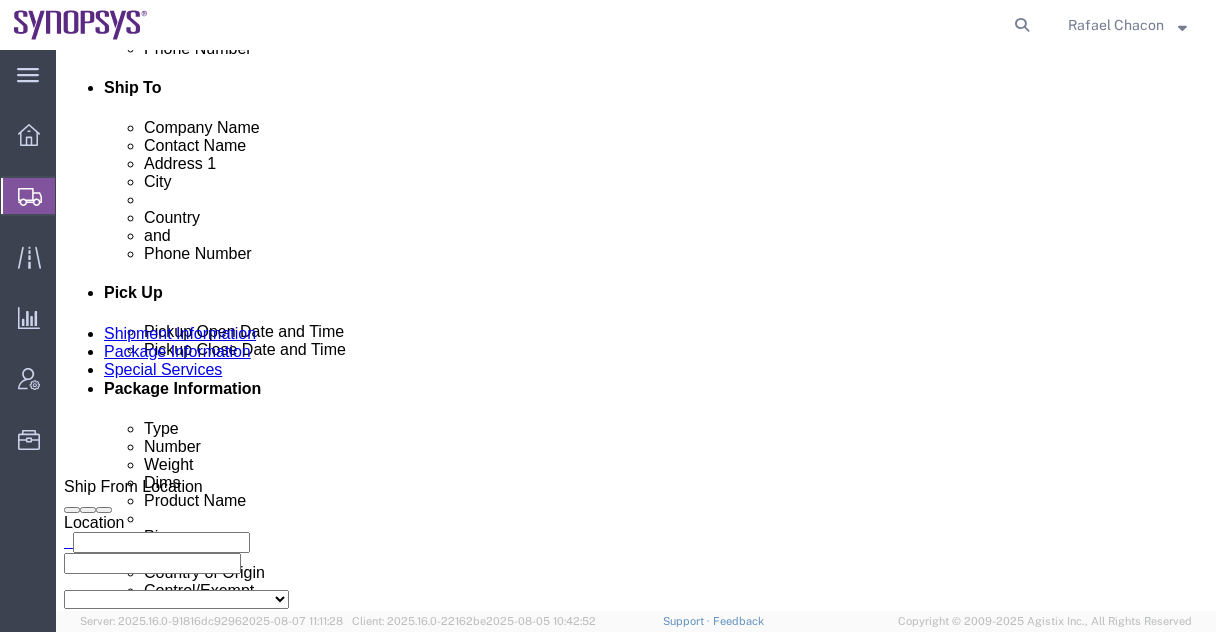 click 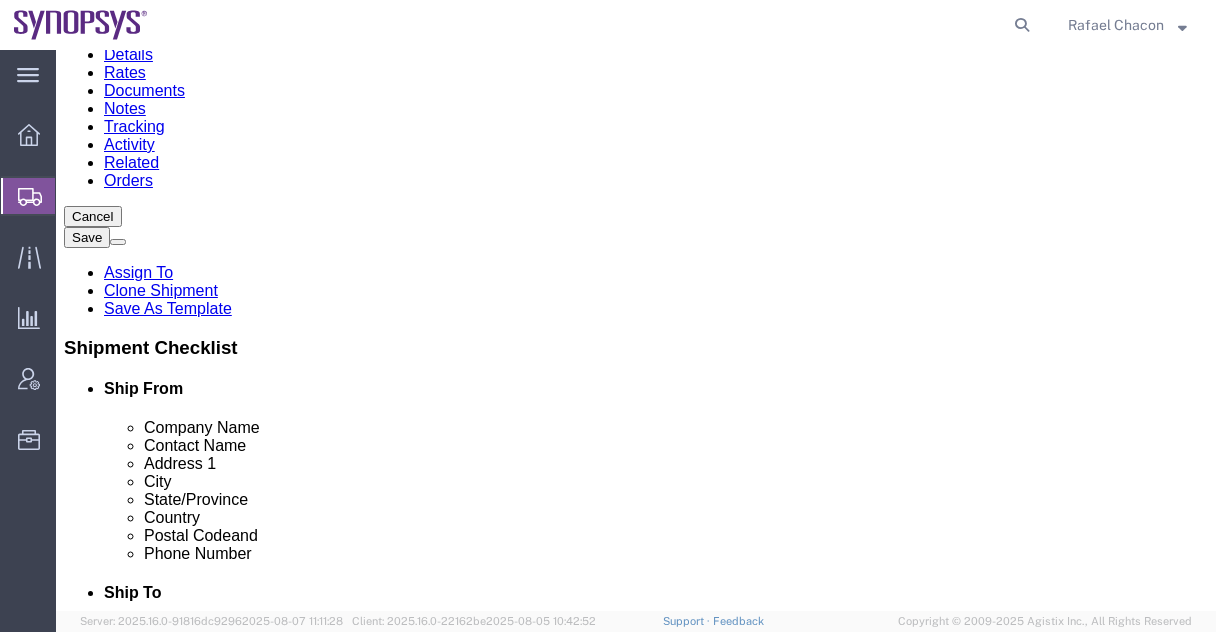 scroll, scrollTop: 180, scrollLeft: 0, axis: vertical 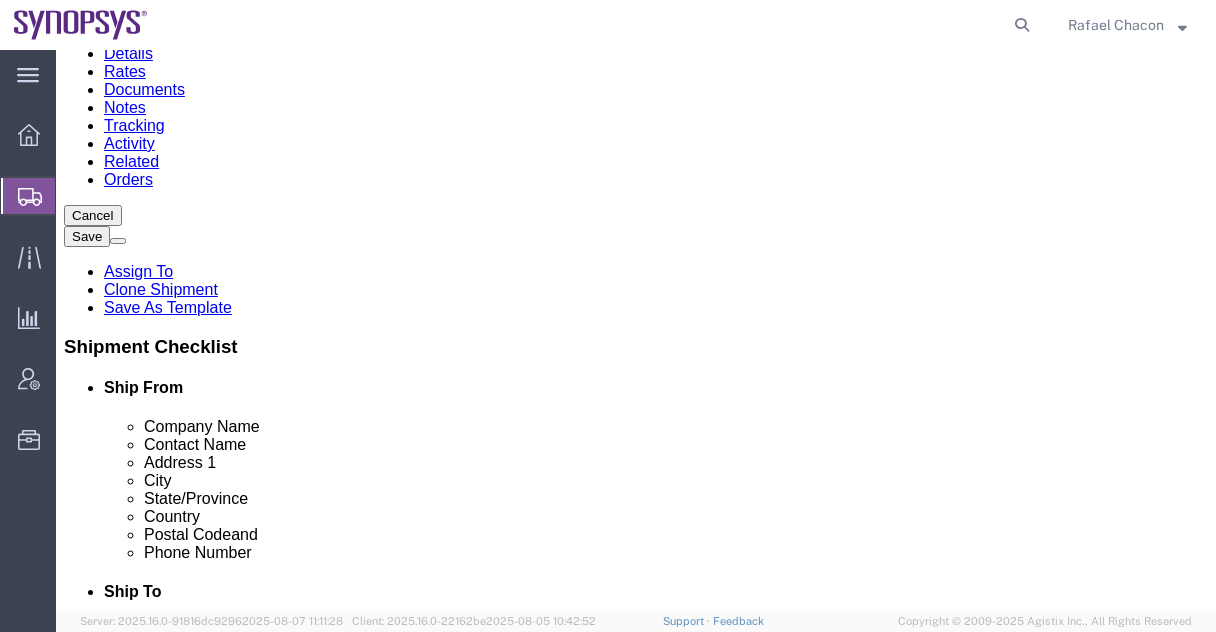 drag, startPoint x: 364, startPoint y: 294, endPoint x: 74, endPoint y: 310, distance: 290.44104 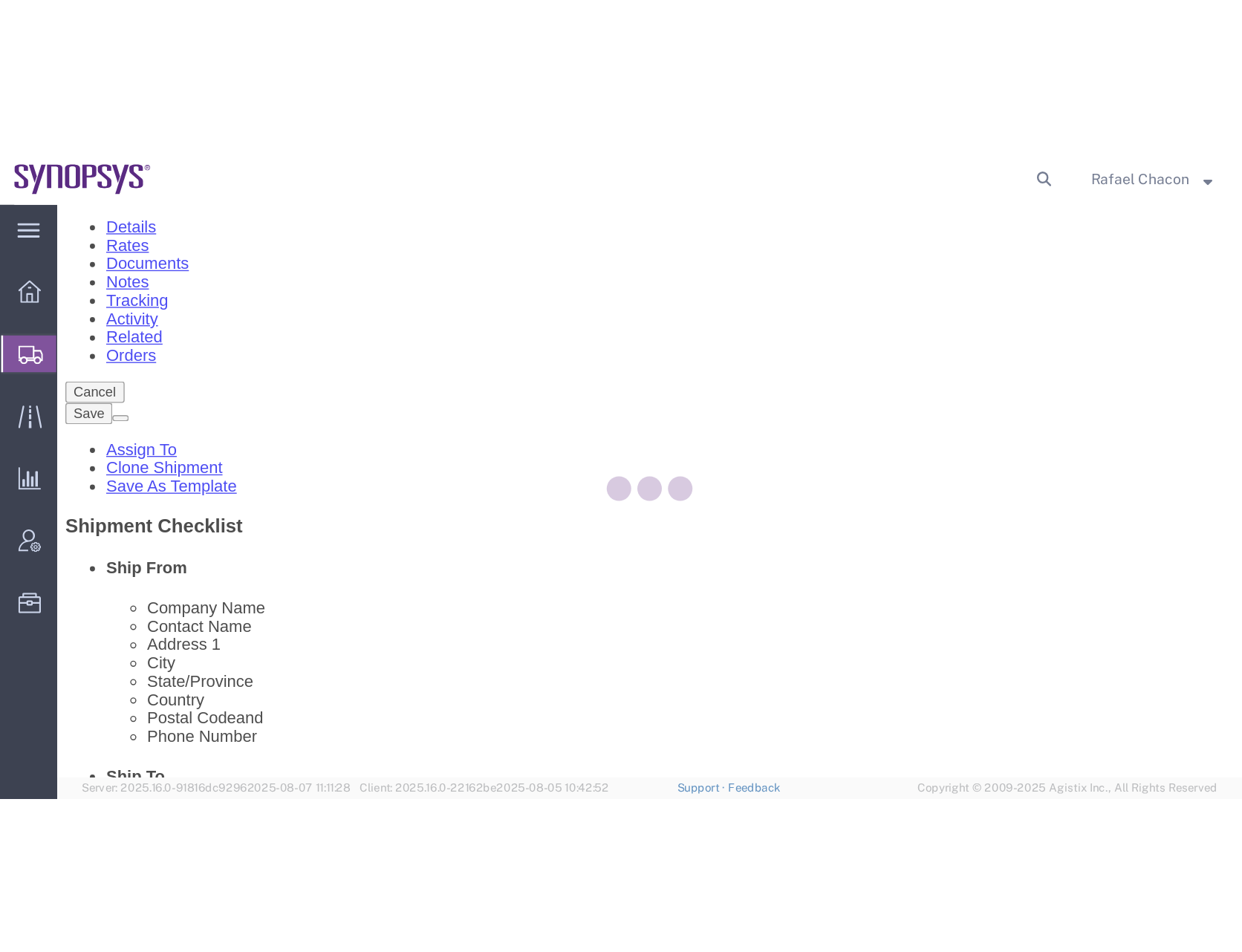 scroll, scrollTop: 0, scrollLeft: 0, axis: both 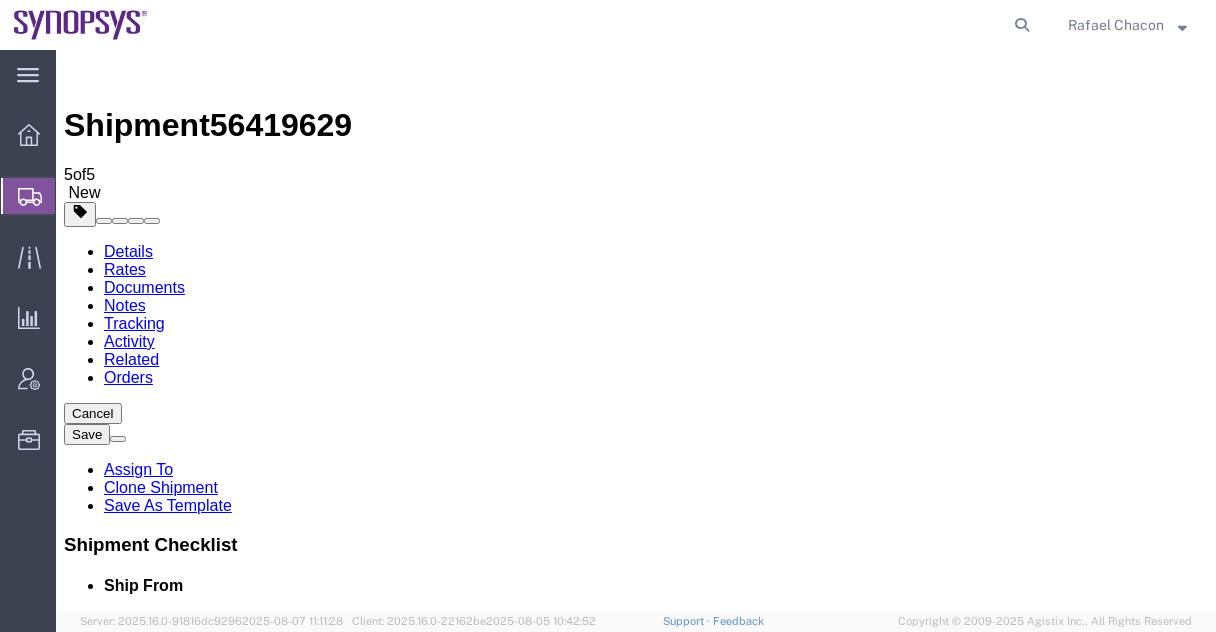 click at bounding box center (74, 1718) 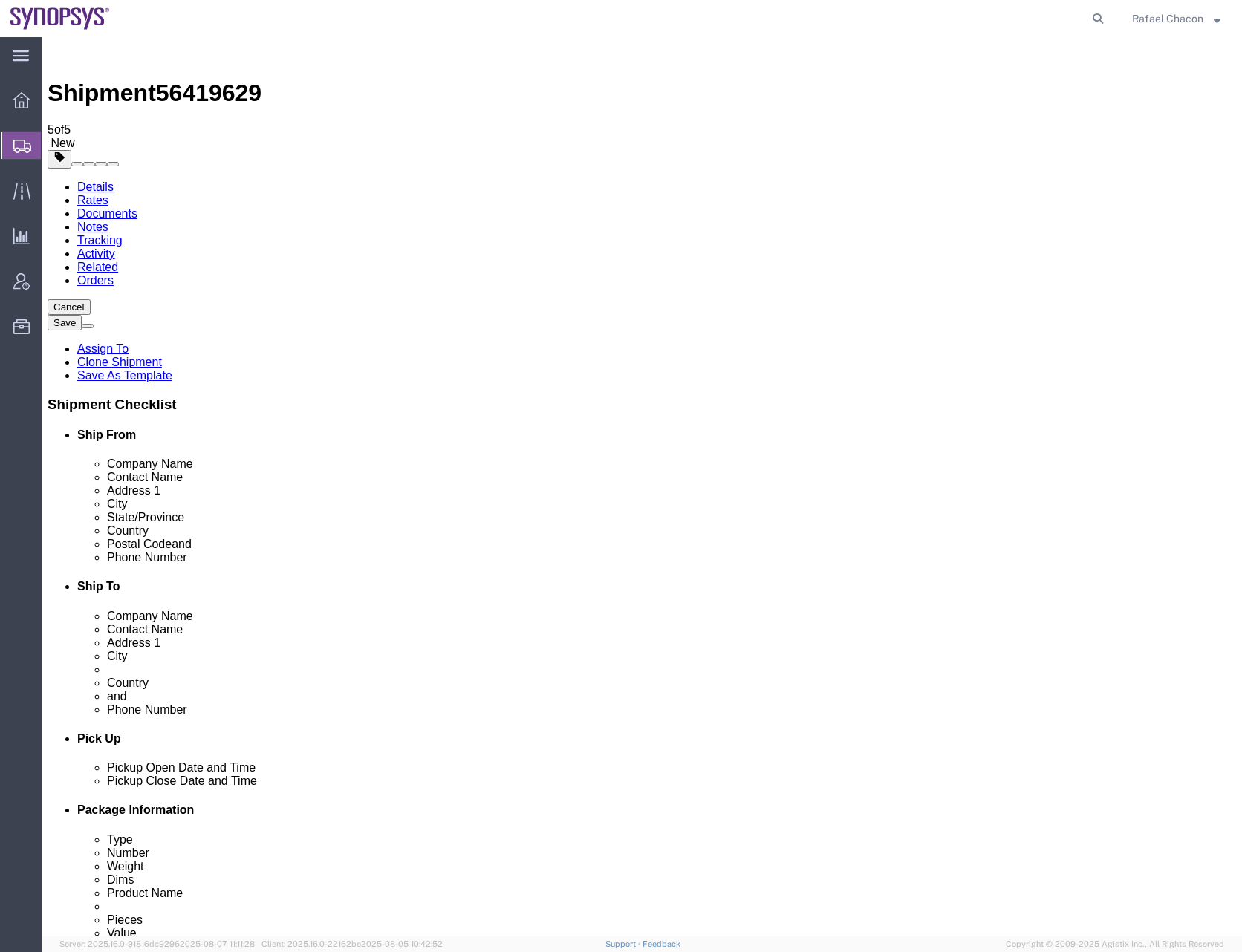 click on "Shipment  56419629 5
of
5   New
Details Rates Documents Notes Tracking Activity Related Orders
Cancel
Save
Assign To
Clone Shipment
Save As Template
Shipment Checklist
Ship From
Company Name
Contact Name
Address 1
City
State/Province
Country
Postal Code
and
Phone Number
Ship To
Company Name
Contact Name
Address 1
City
State/Province
Country
Postal Code
and
Phone Number" at bounding box center (642, 1621) 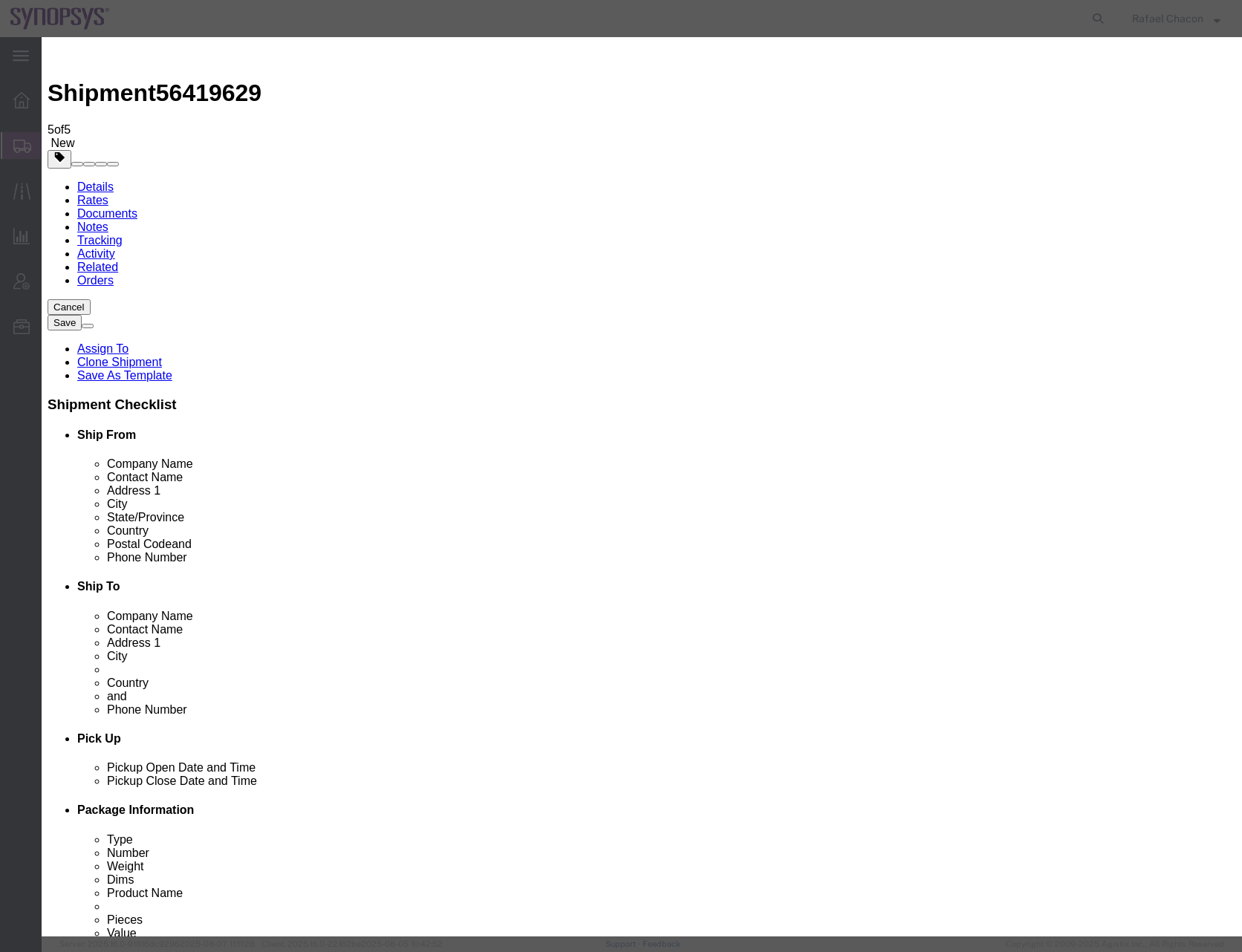 click on "Delete" at bounding box center (68, 3828) 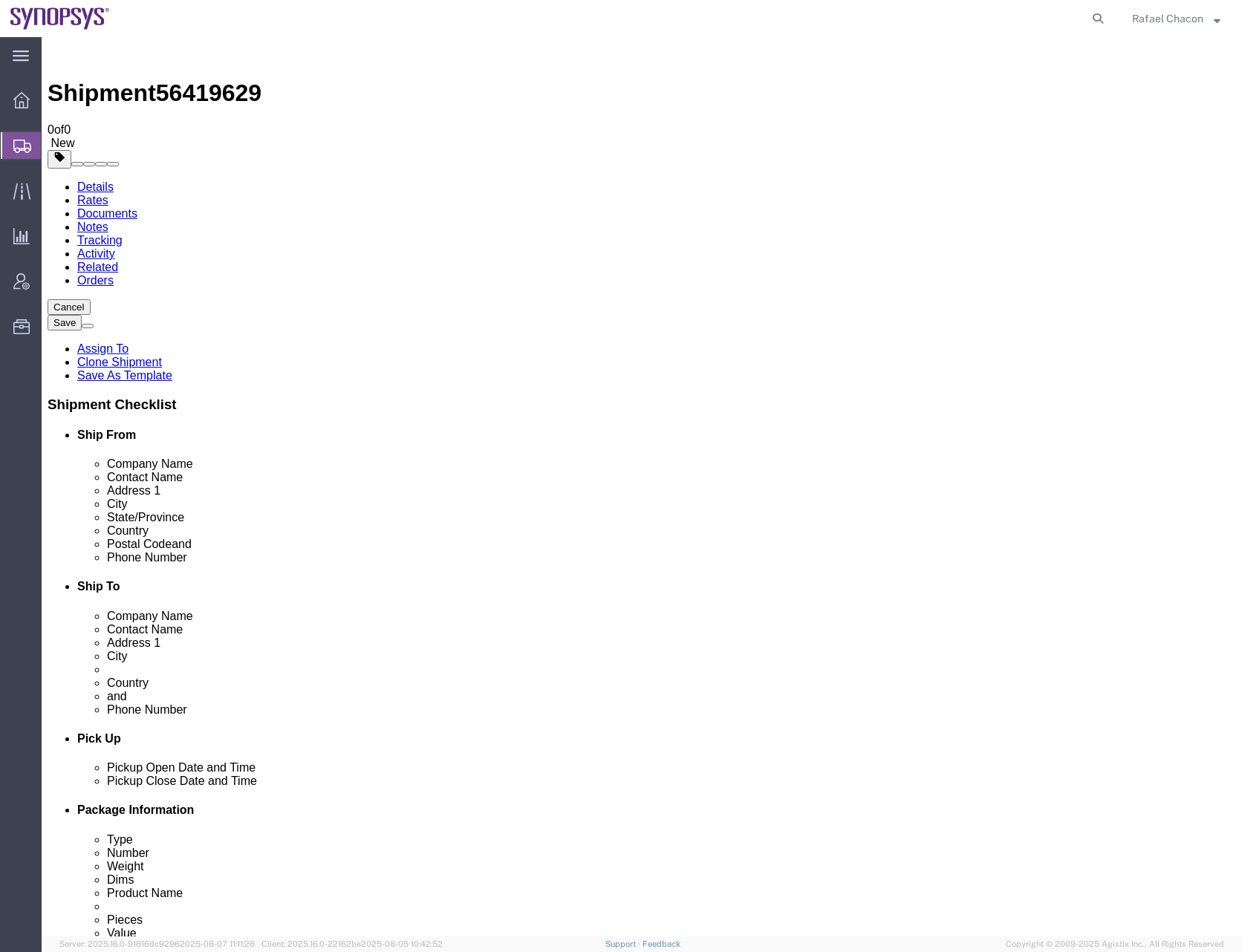 click on "Shipment  56419629 0
of
0   New
Details Rates Documents Notes Tracking Activity Related Orders
Cancel
Save
Assign To
Clone Shipment
Save As Template
Shipment Checklist
Ship From
Company Name
Contact Name
Address 1
City
State/Province
Country
Postal Code
and
Phone Number
Ship To
Company Name
Contact Name
Address 1
City
State/Province
Country
Postal Code
and
Phone Number" at bounding box center [642, 1568] 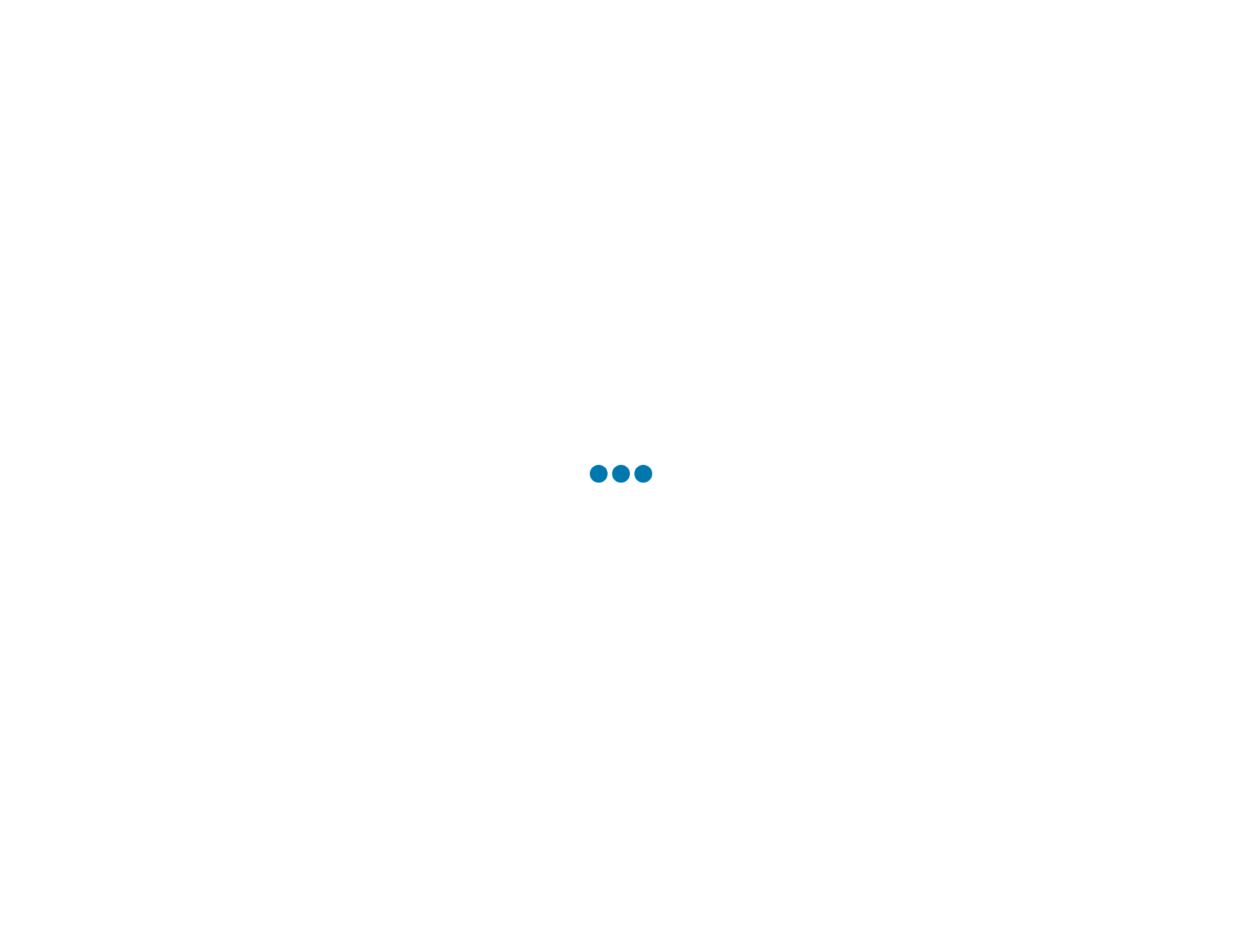 scroll, scrollTop: 0, scrollLeft: 0, axis: both 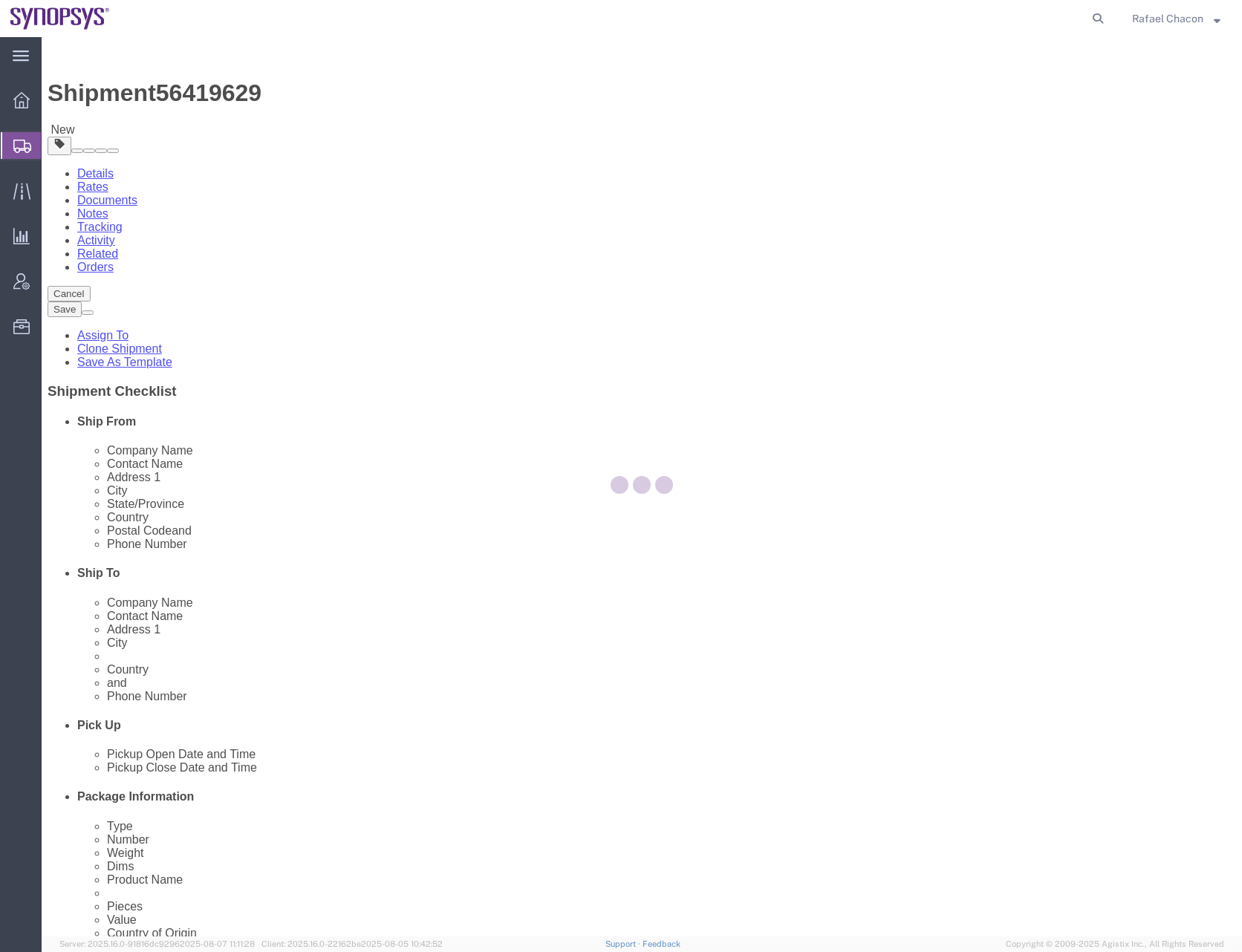 select 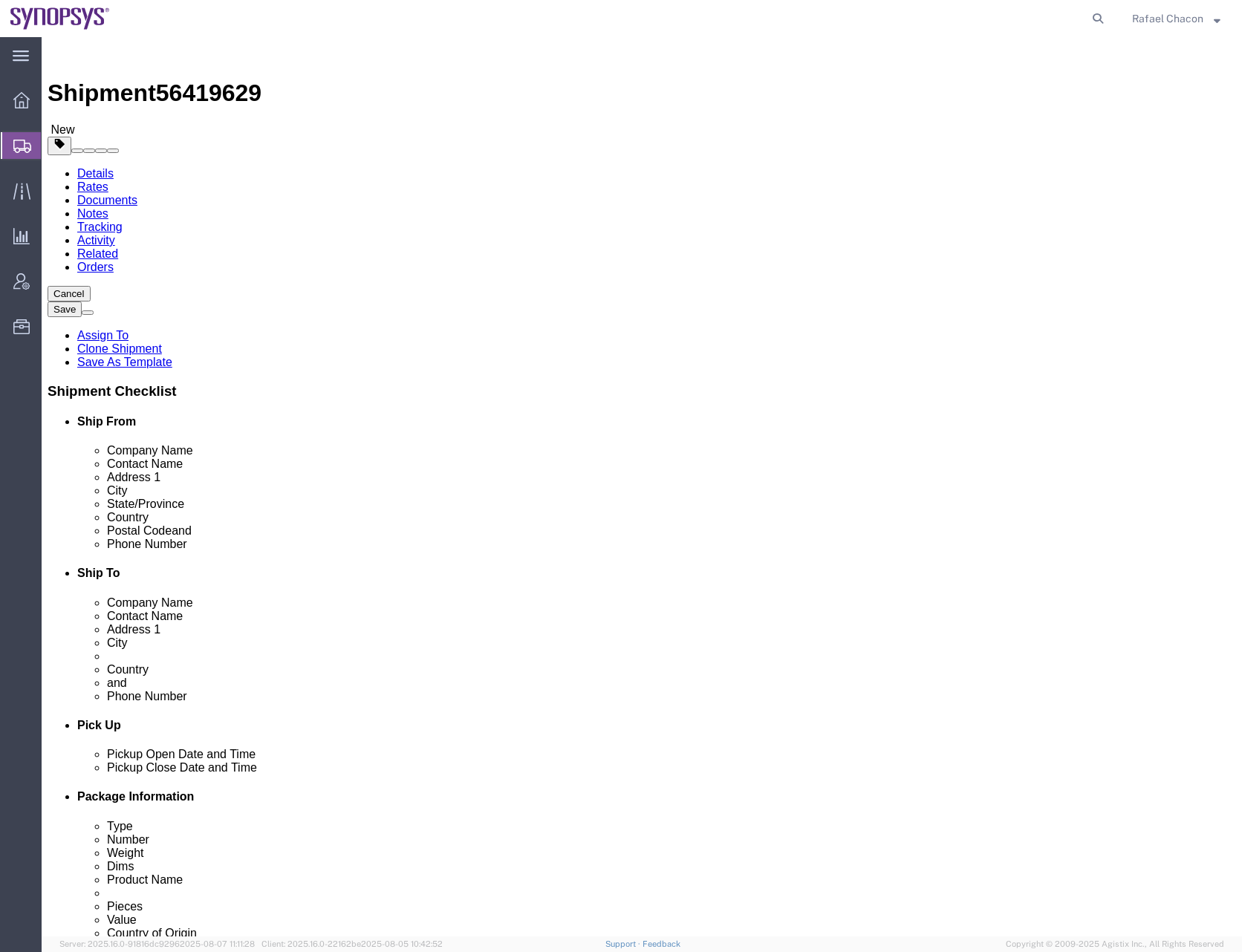drag, startPoint x: 720, startPoint y: 500, endPoint x: 564, endPoint y: 501, distance: 156.00321 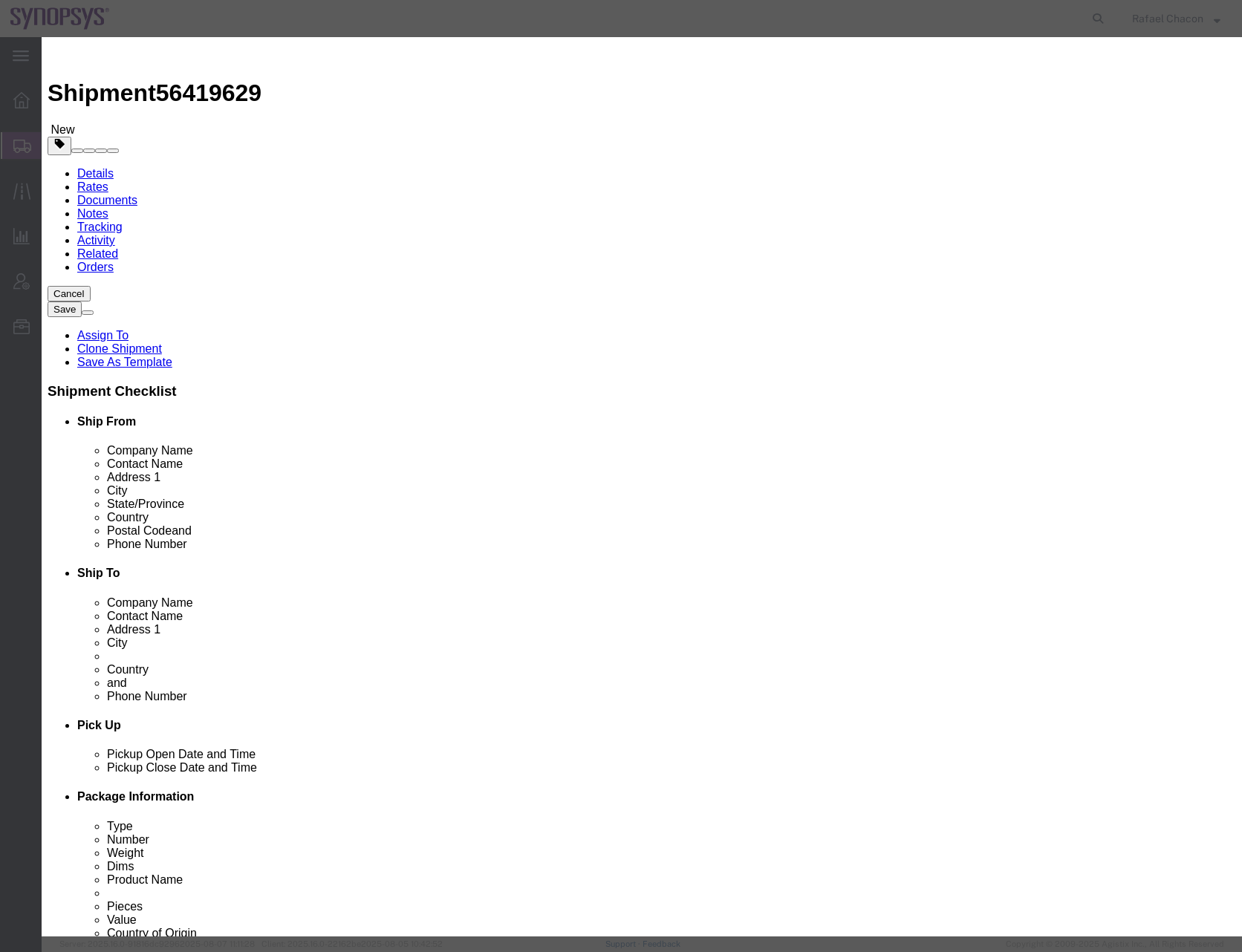 drag, startPoint x: 794, startPoint y: 528, endPoint x: 668, endPoint y: 532, distance: 126.06348 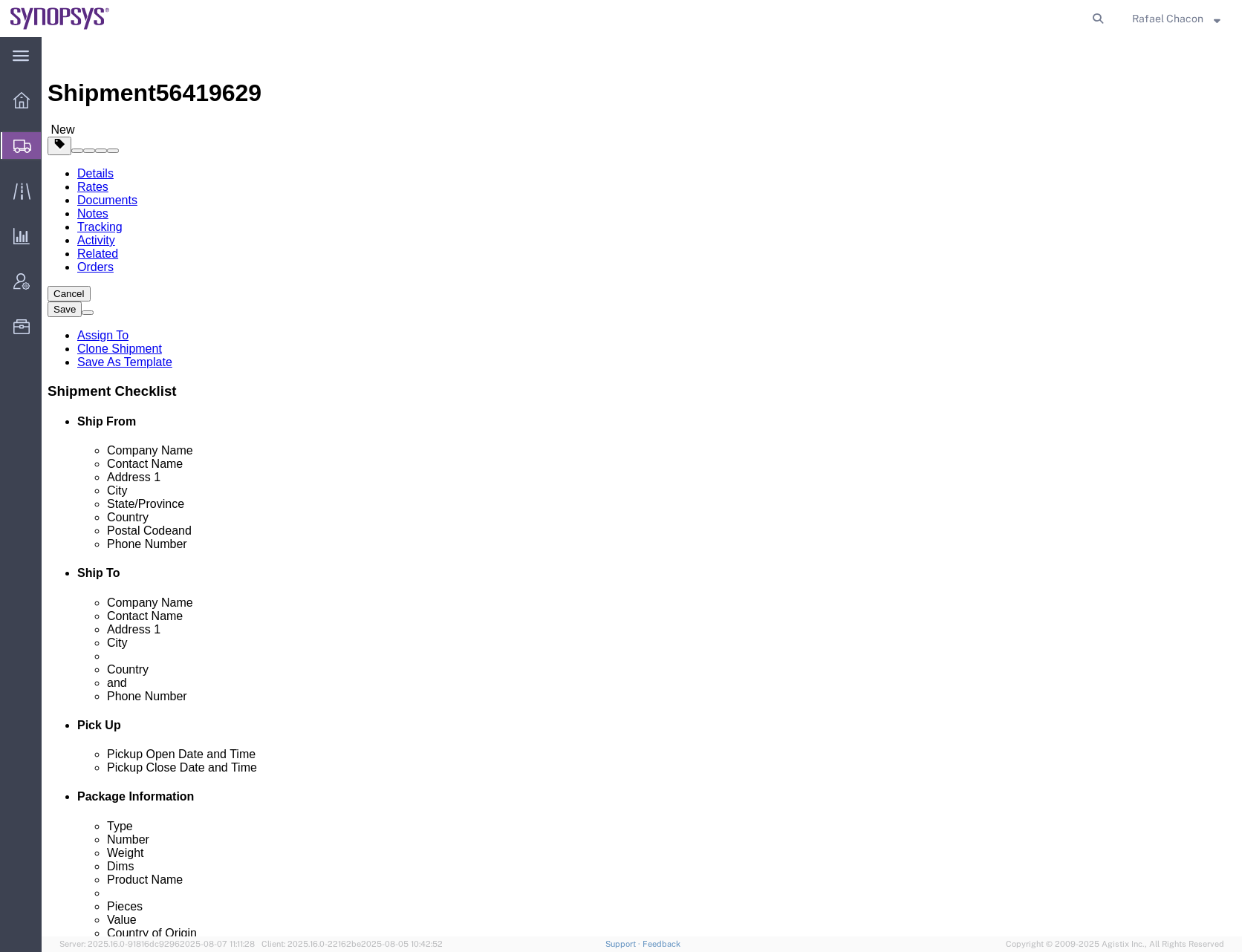 click on "4035120.00 USD" 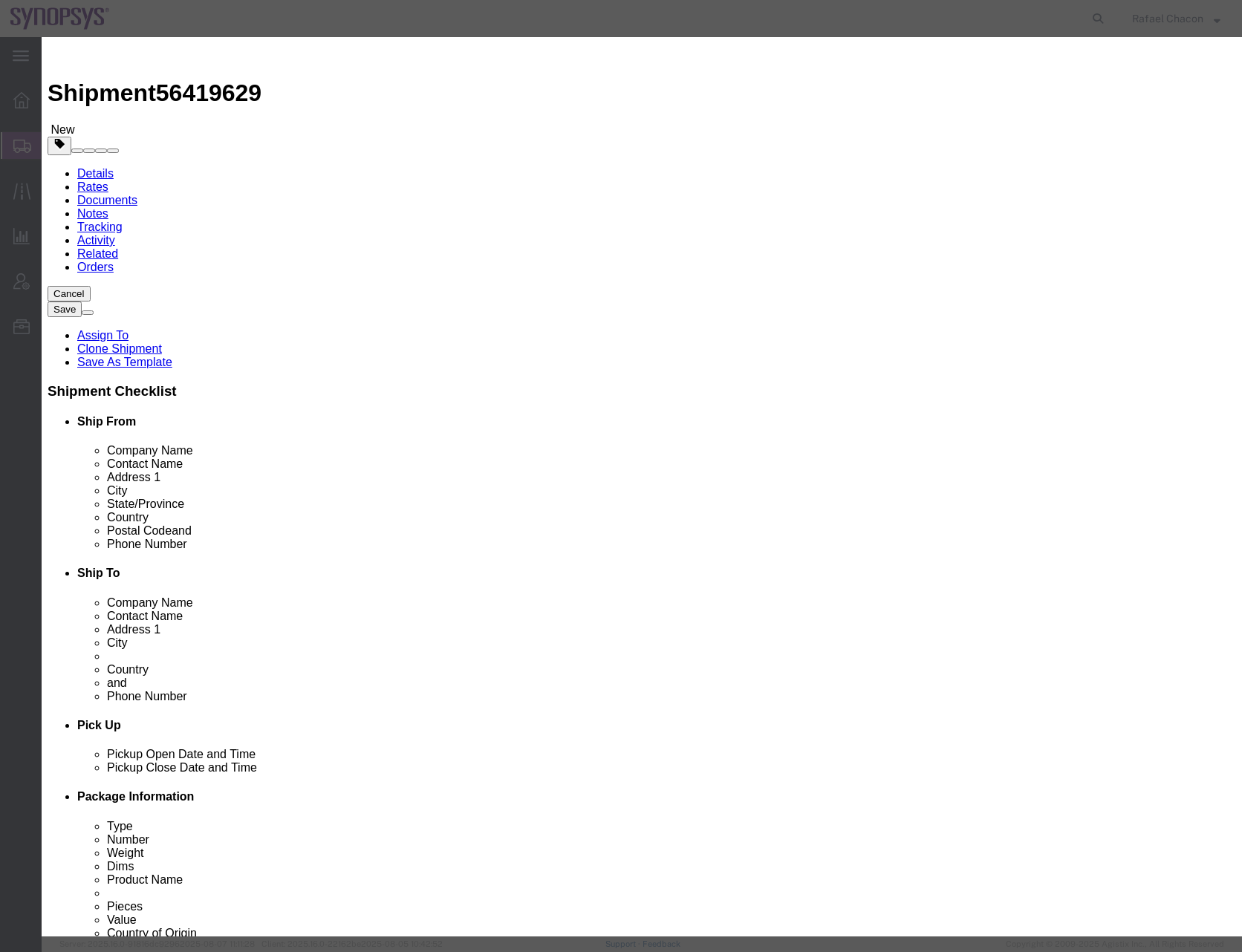 click on "XCVU19P-2FSVA3824" 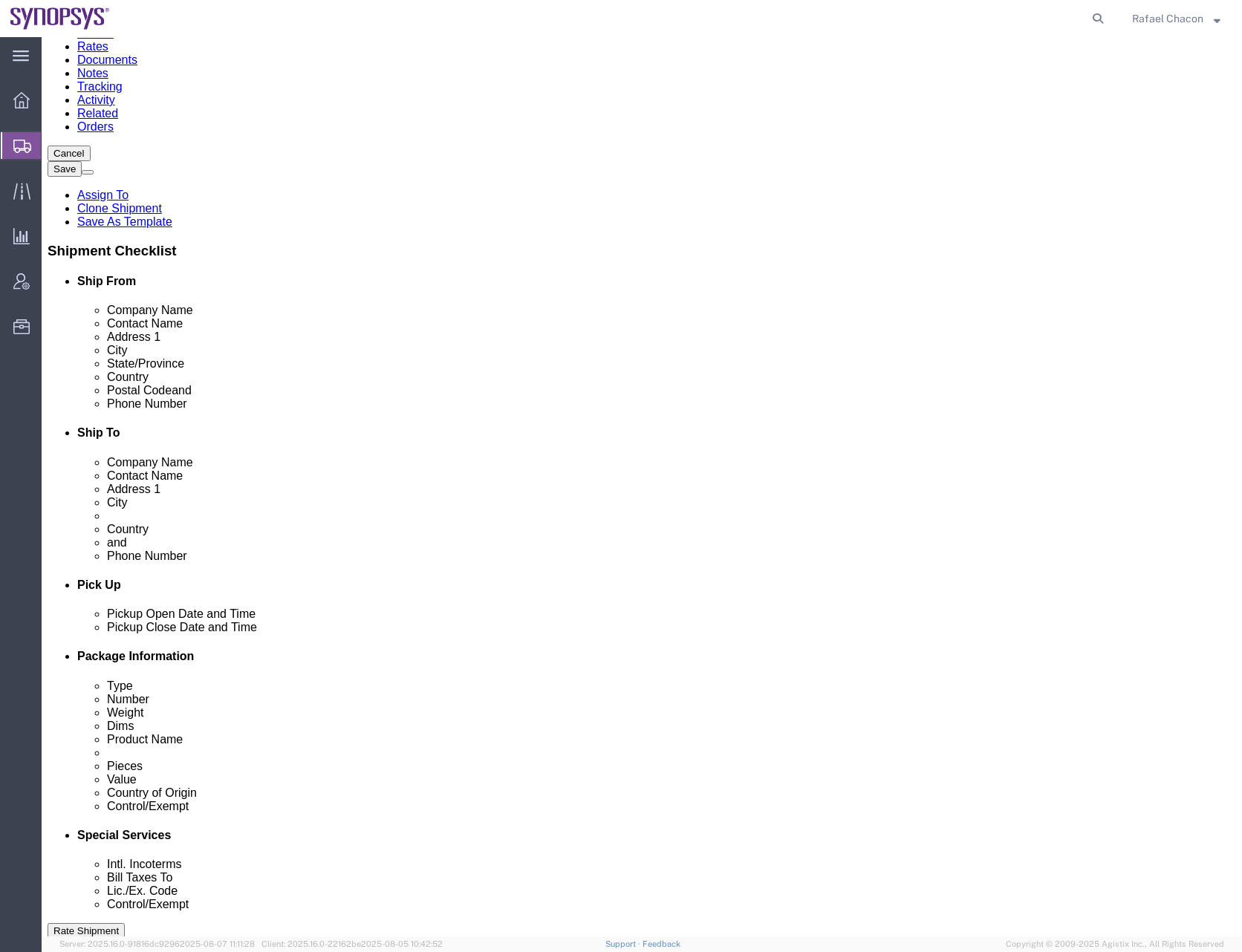 scroll, scrollTop: 142, scrollLeft: 0, axis: vertical 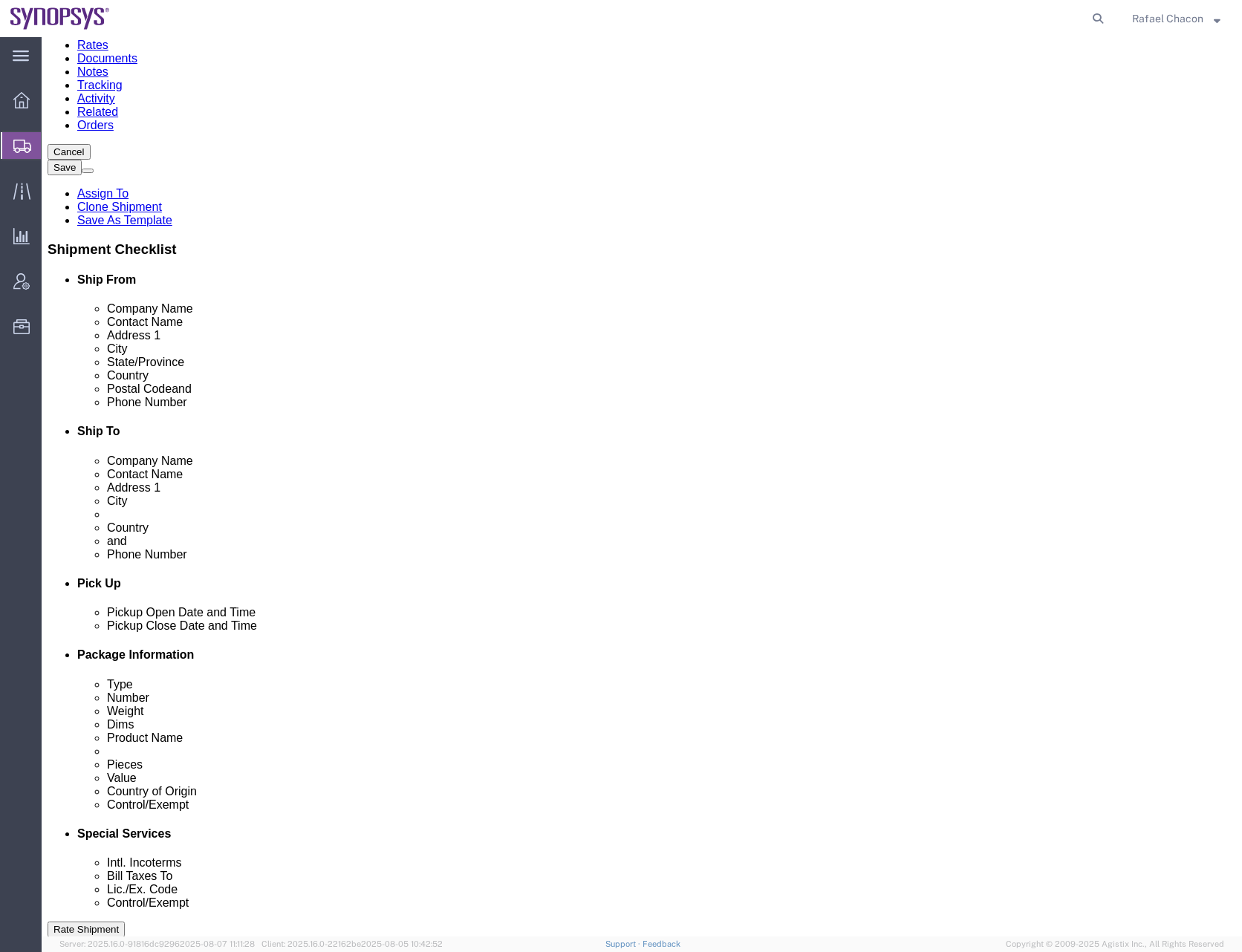 click on "4035120.00 USD" 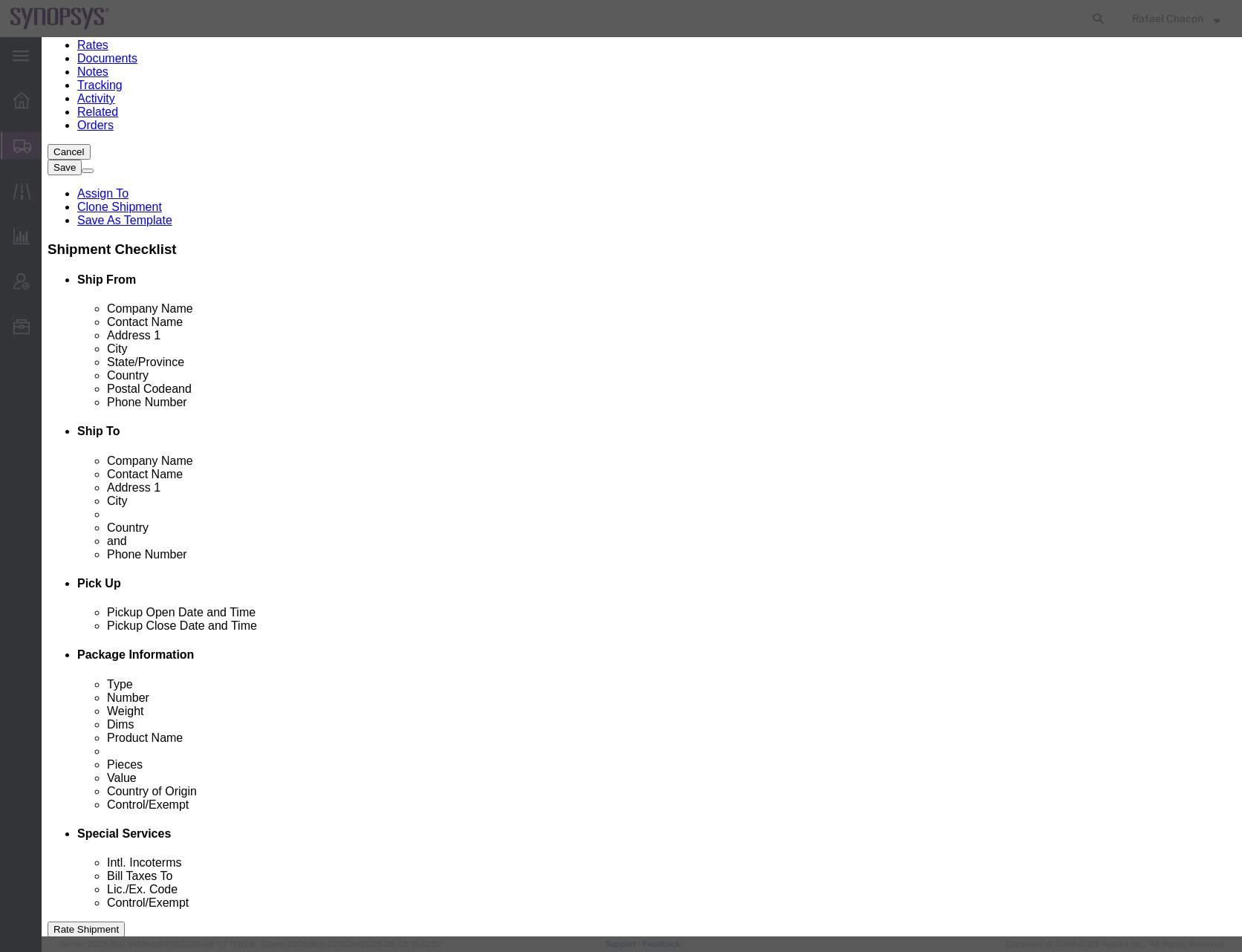 click on "XCVU19P-2FSVA3824" 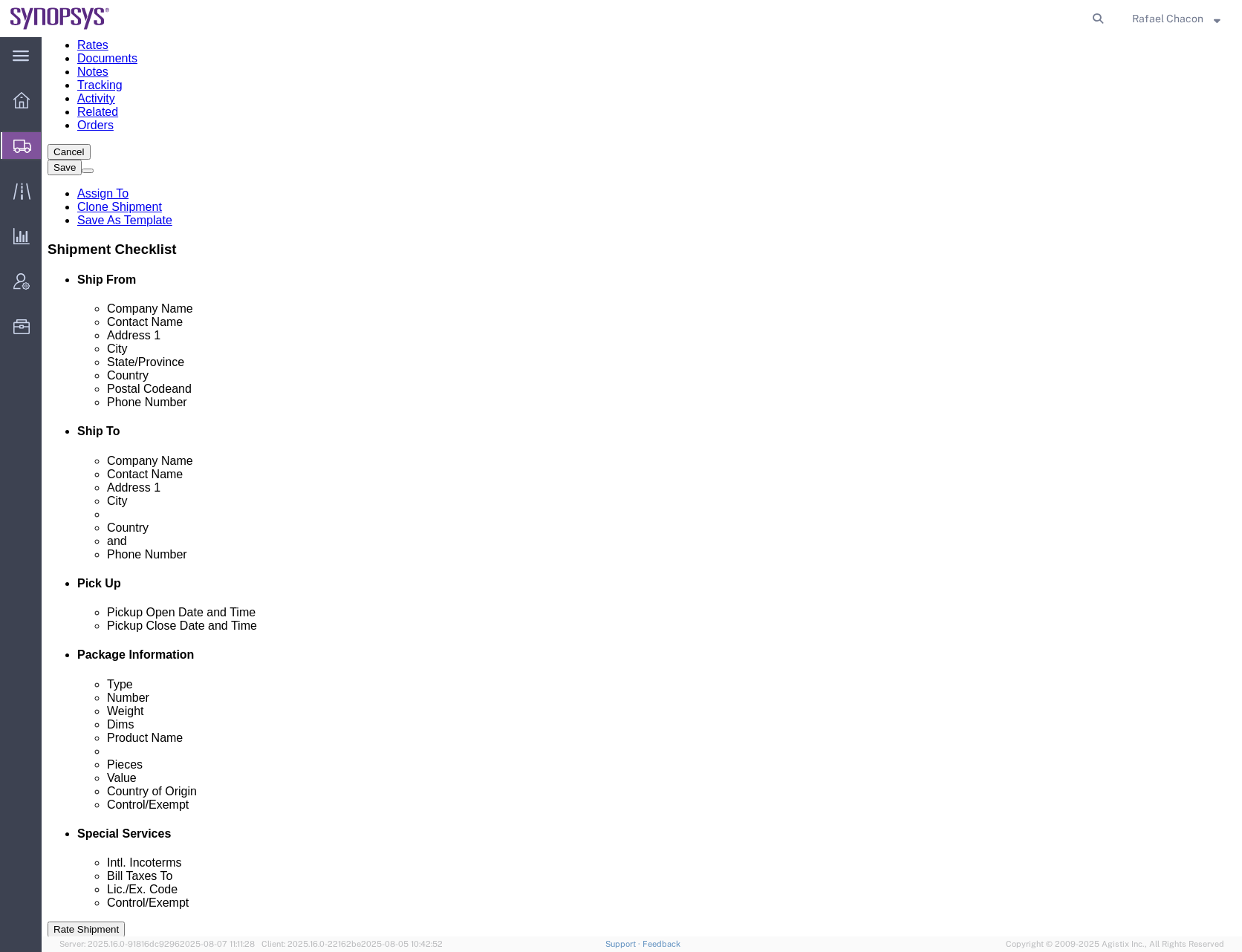 click on "Previous Continue" 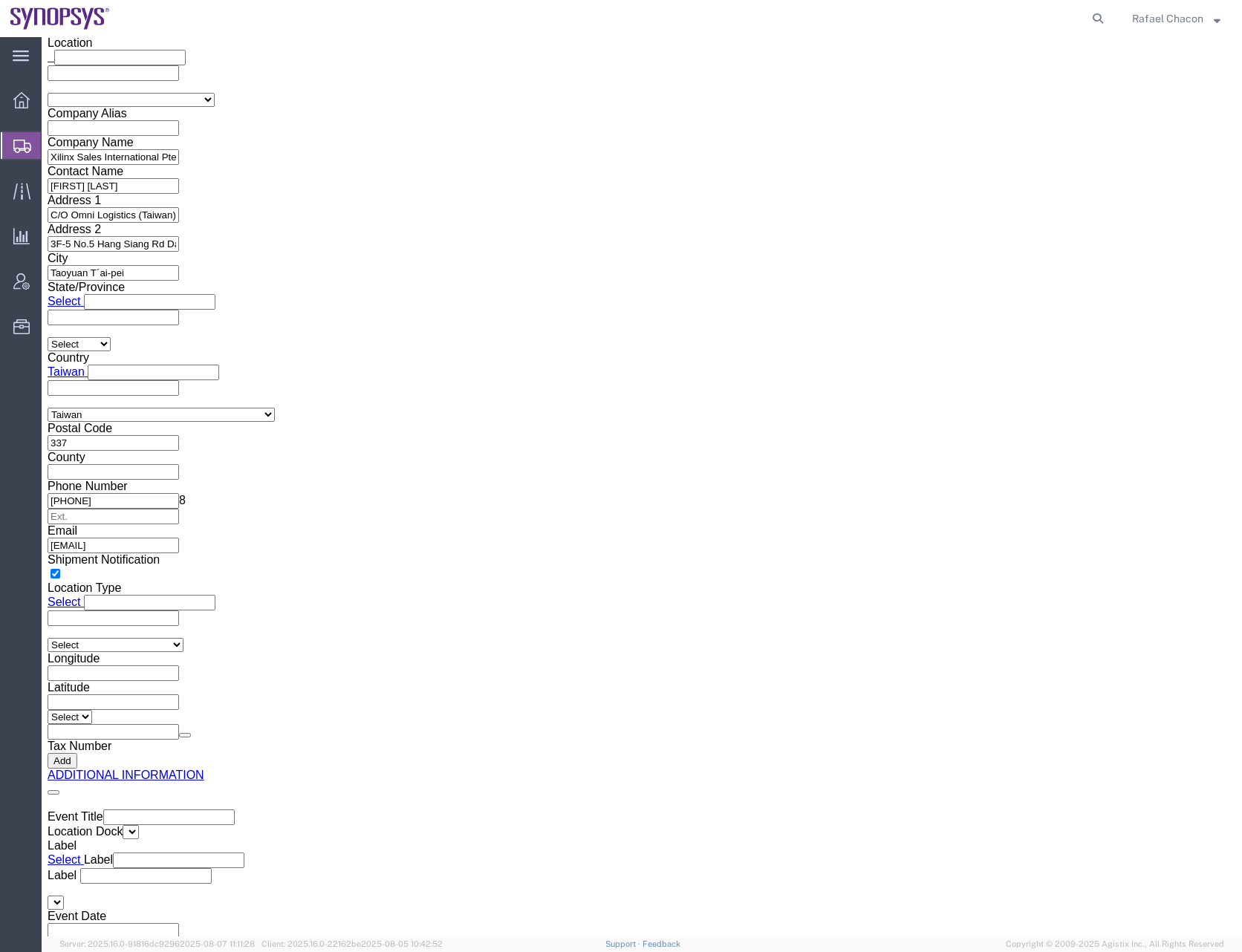 scroll, scrollTop: 2251, scrollLeft: 0, axis: vertical 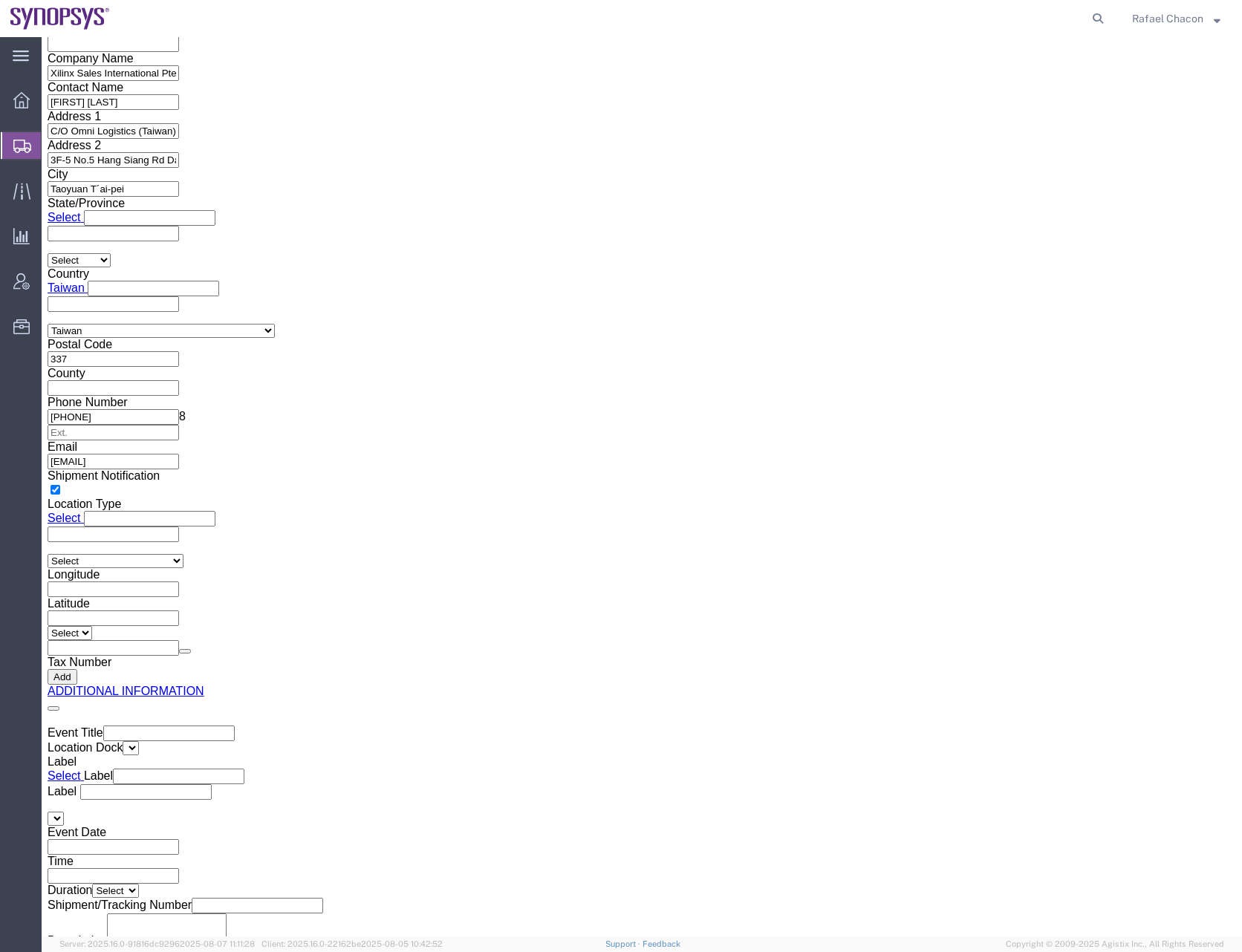 click on "Save" 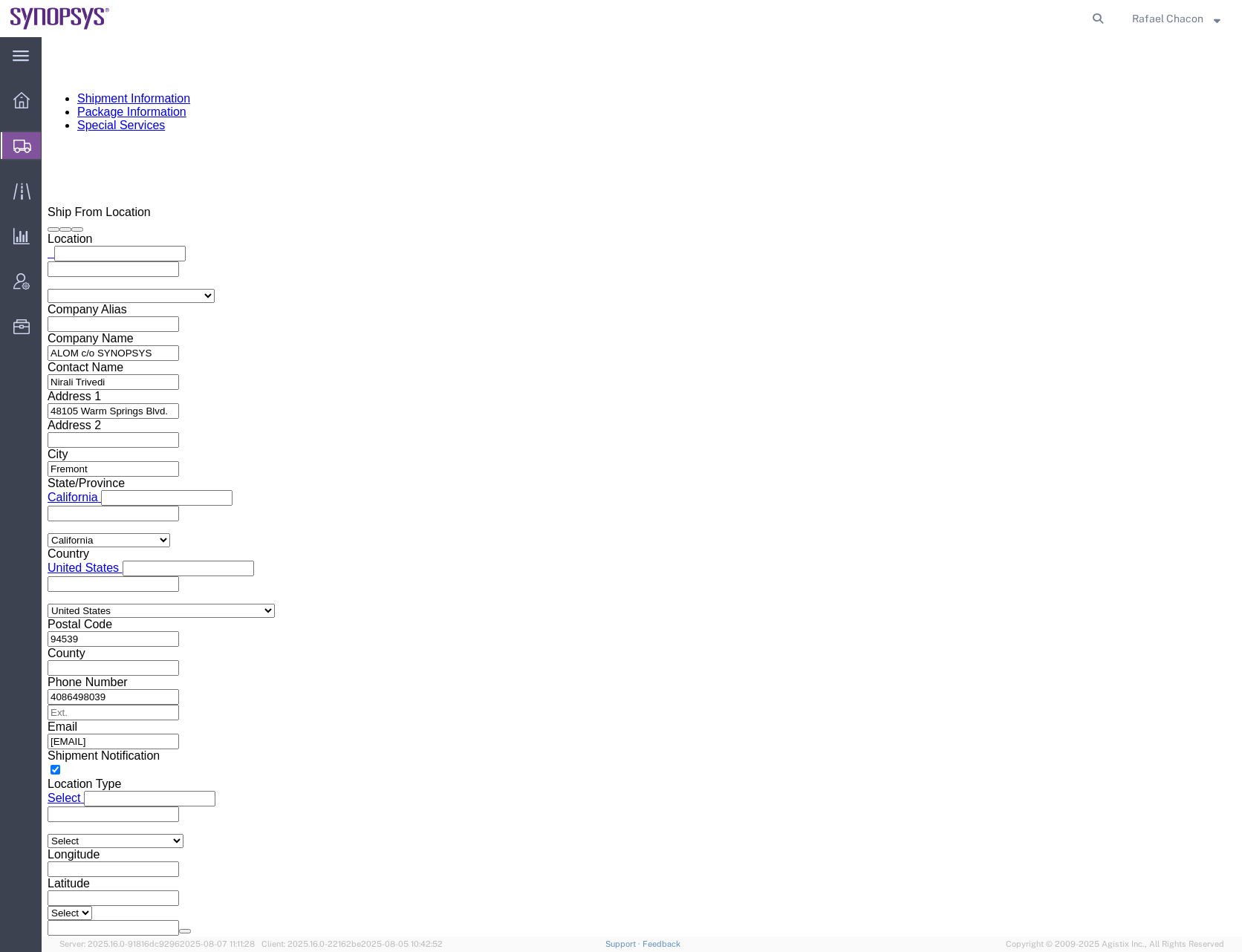 scroll, scrollTop: 1137, scrollLeft: 0, axis: vertical 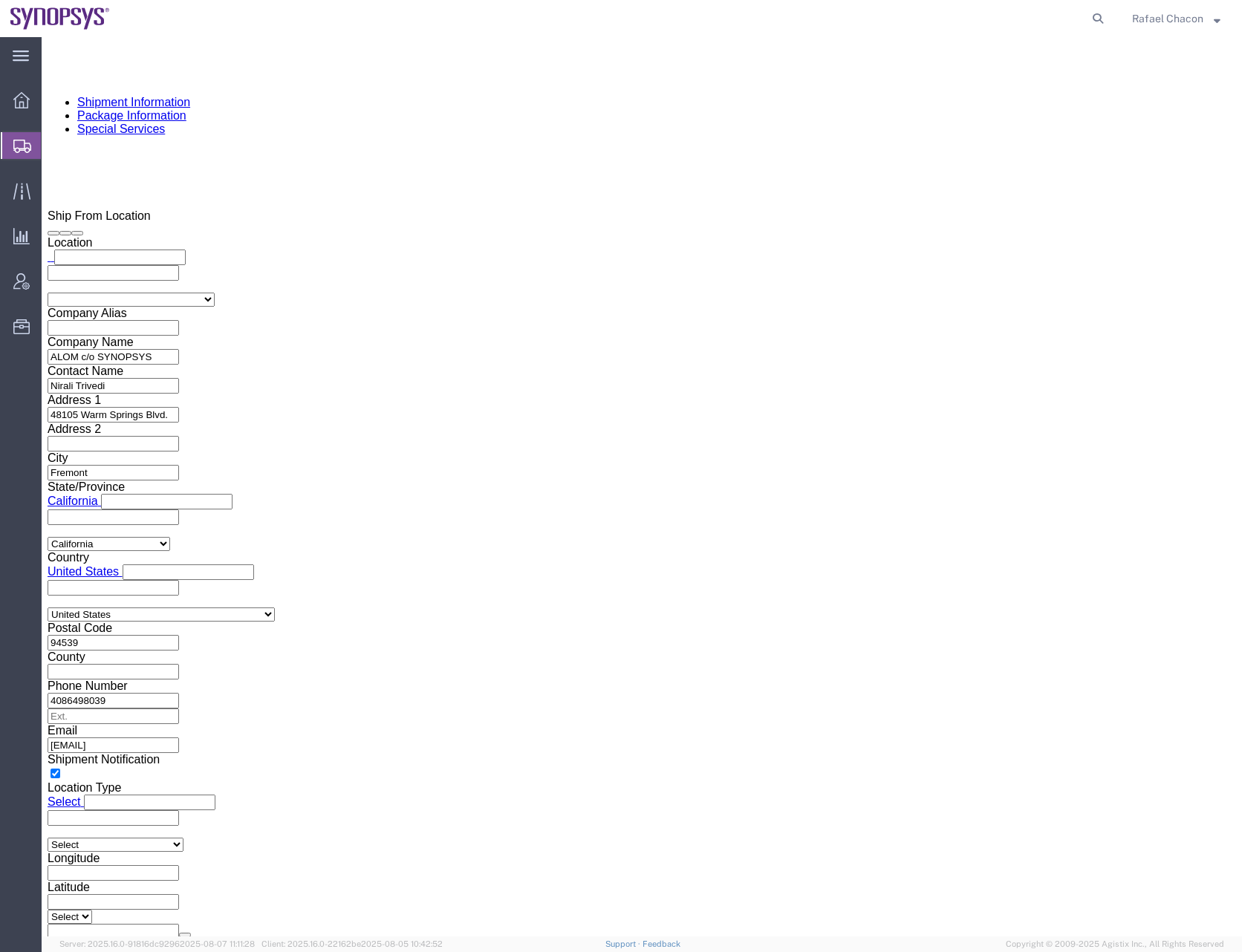 click on "Select ATF BIS DEA EPA FDA FTR ITAR OFAC Other (OPA)" 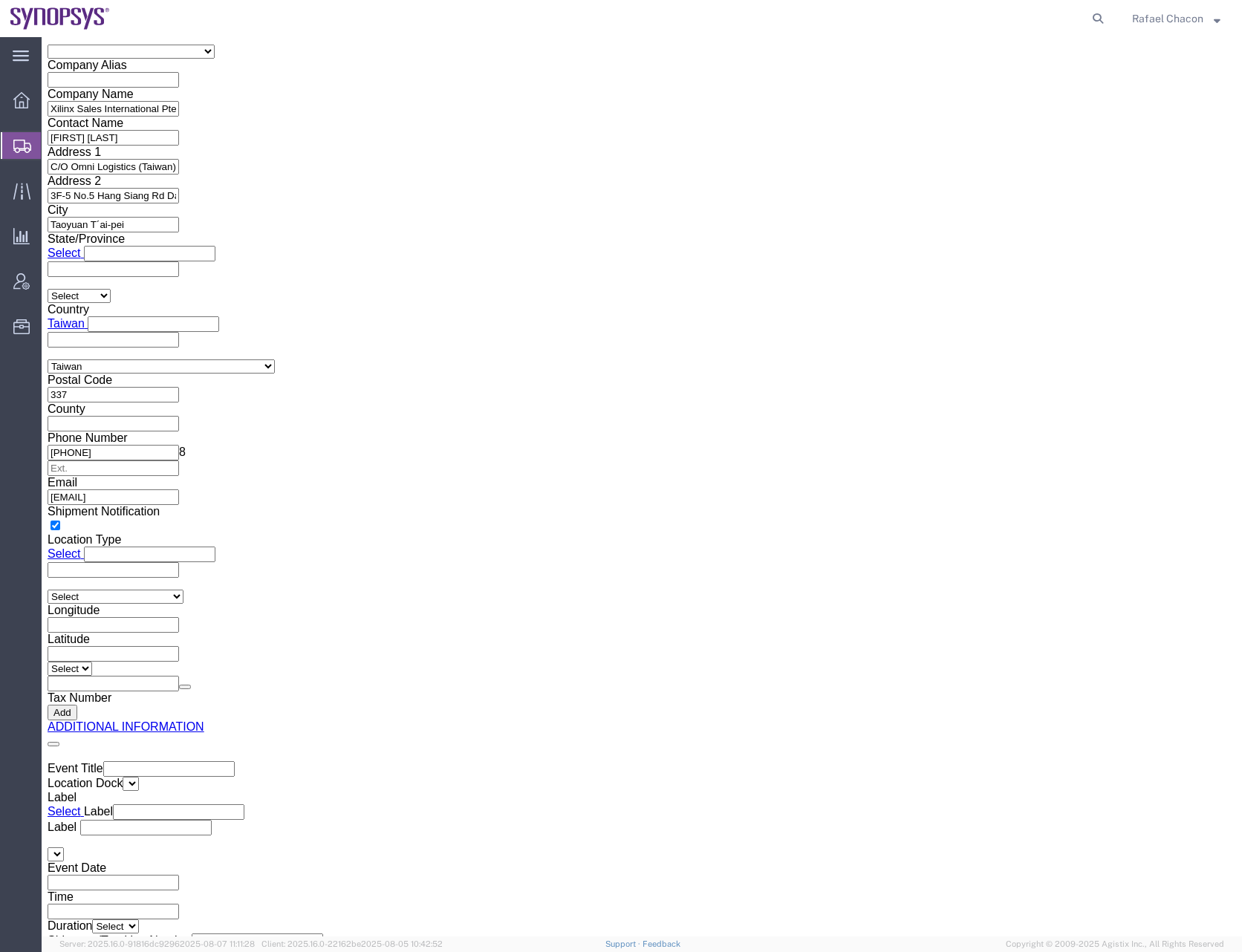 scroll, scrollTop: 2251, scrollLeft: 0, axis: vertical 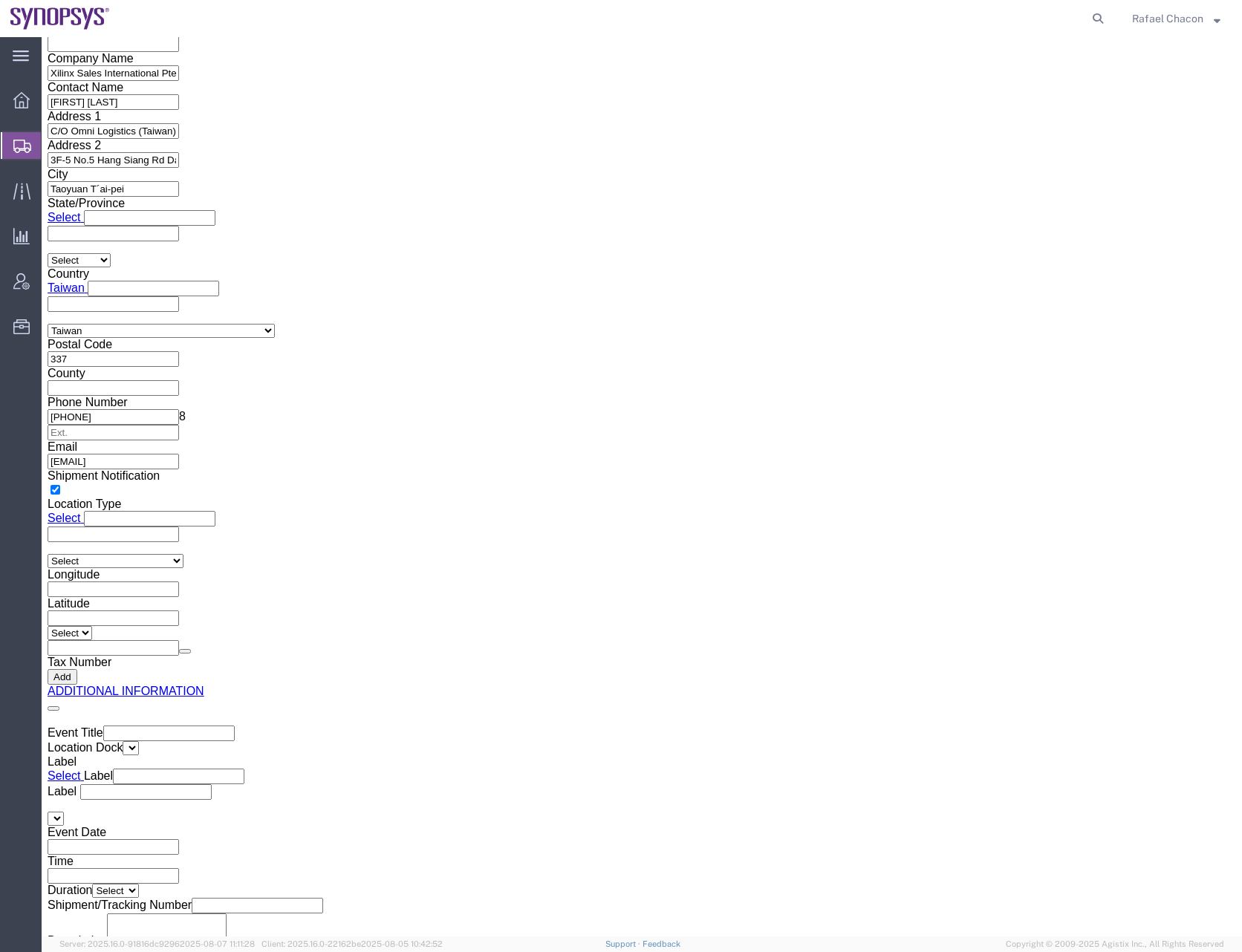click on "Save" 